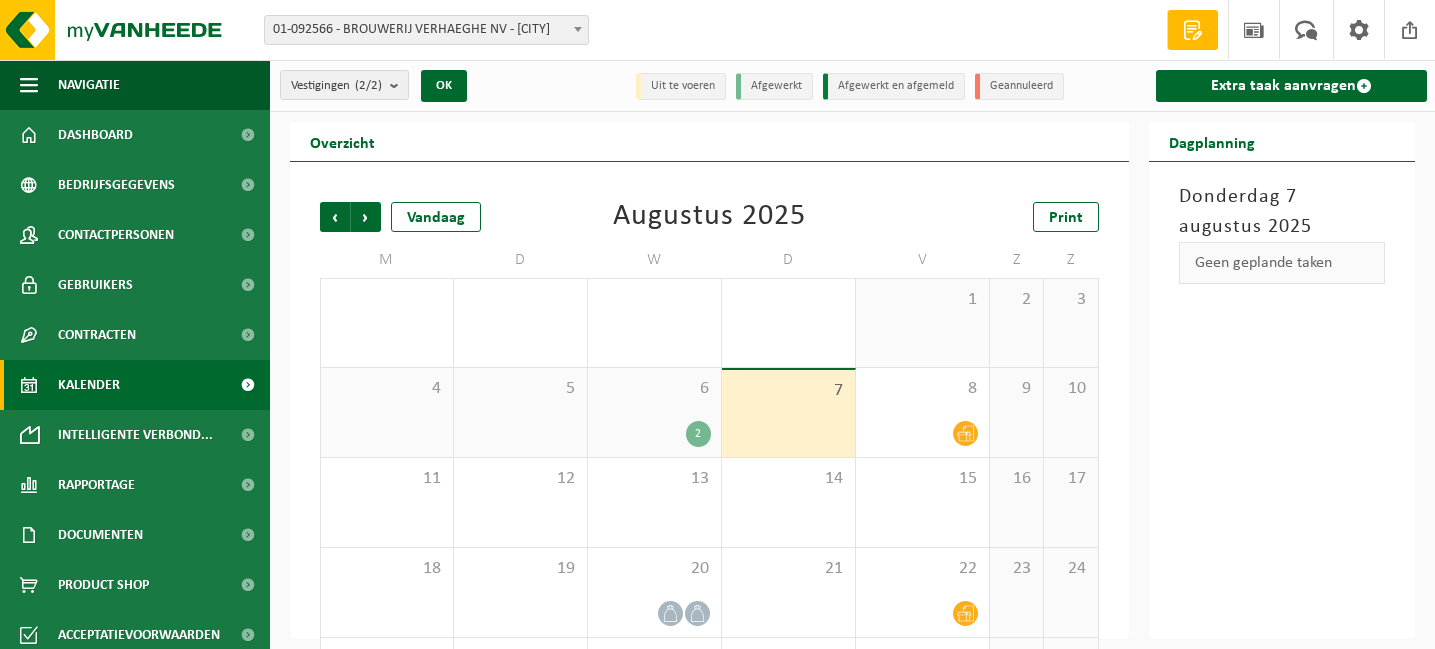 scroll, scrollTop: 0, scrollLeft: 0, axis: both 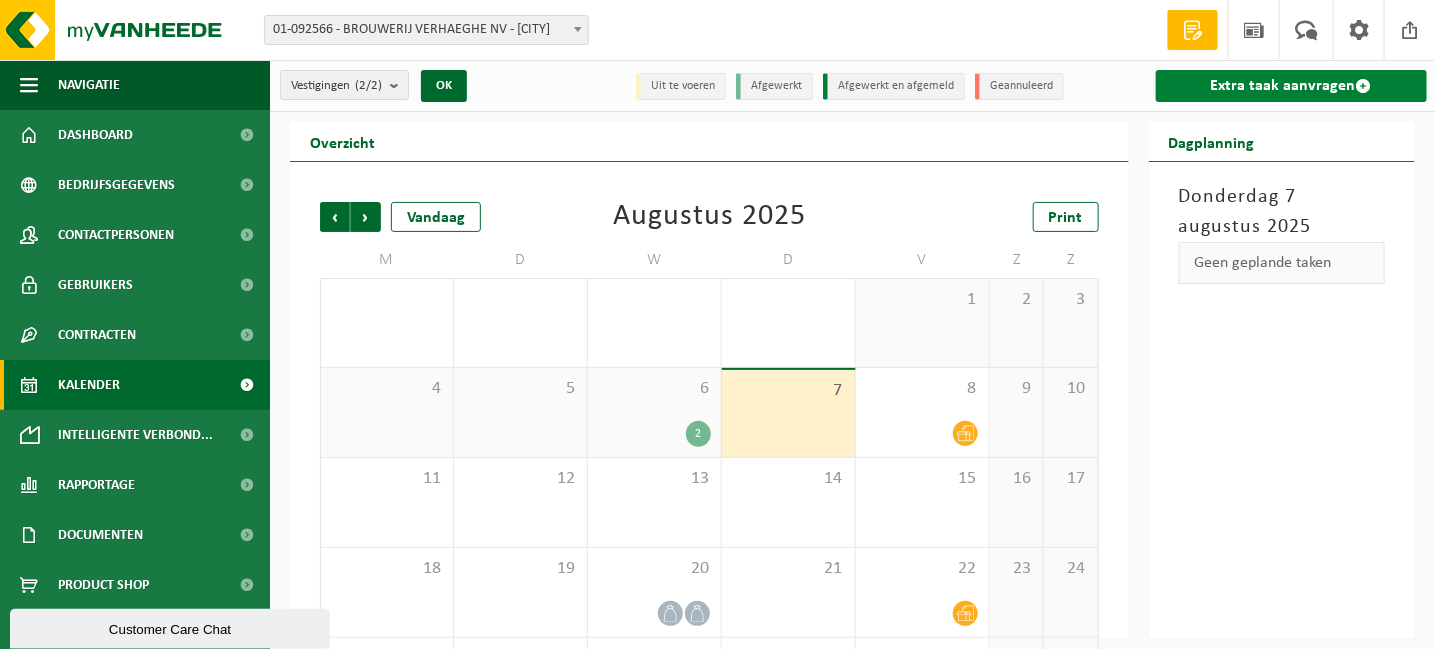 click on "Extra taak aanvragen" at bounding box center (1291, 86) 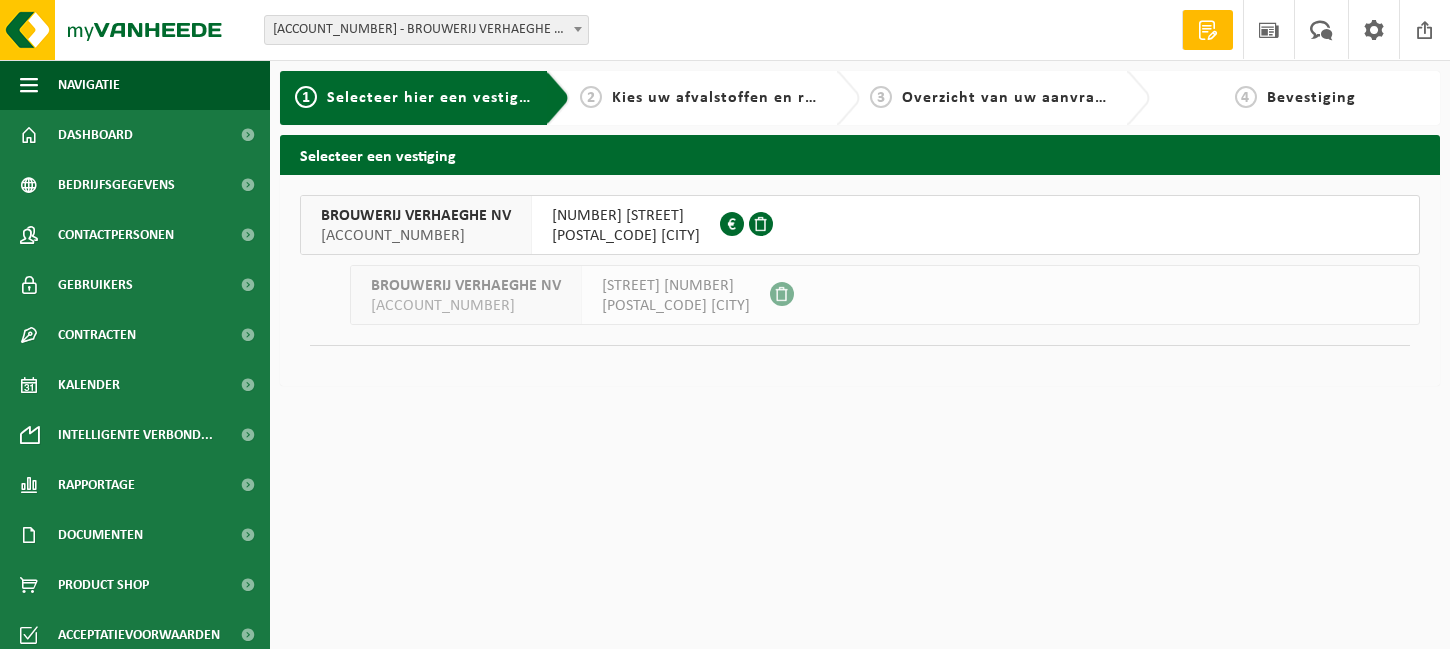 scroll, scrollTop: 0, scrollLeft: 0, axis: both 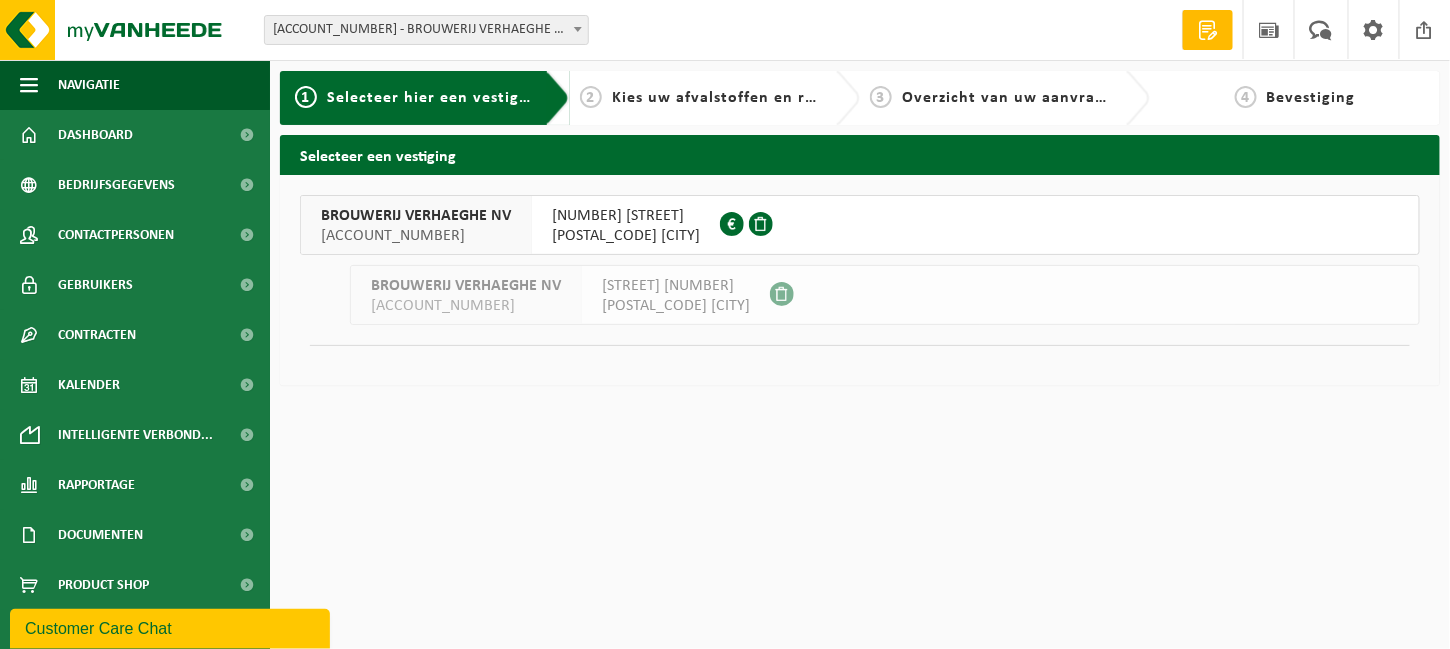 click on "01-092566" at bounding box center (416, 236) 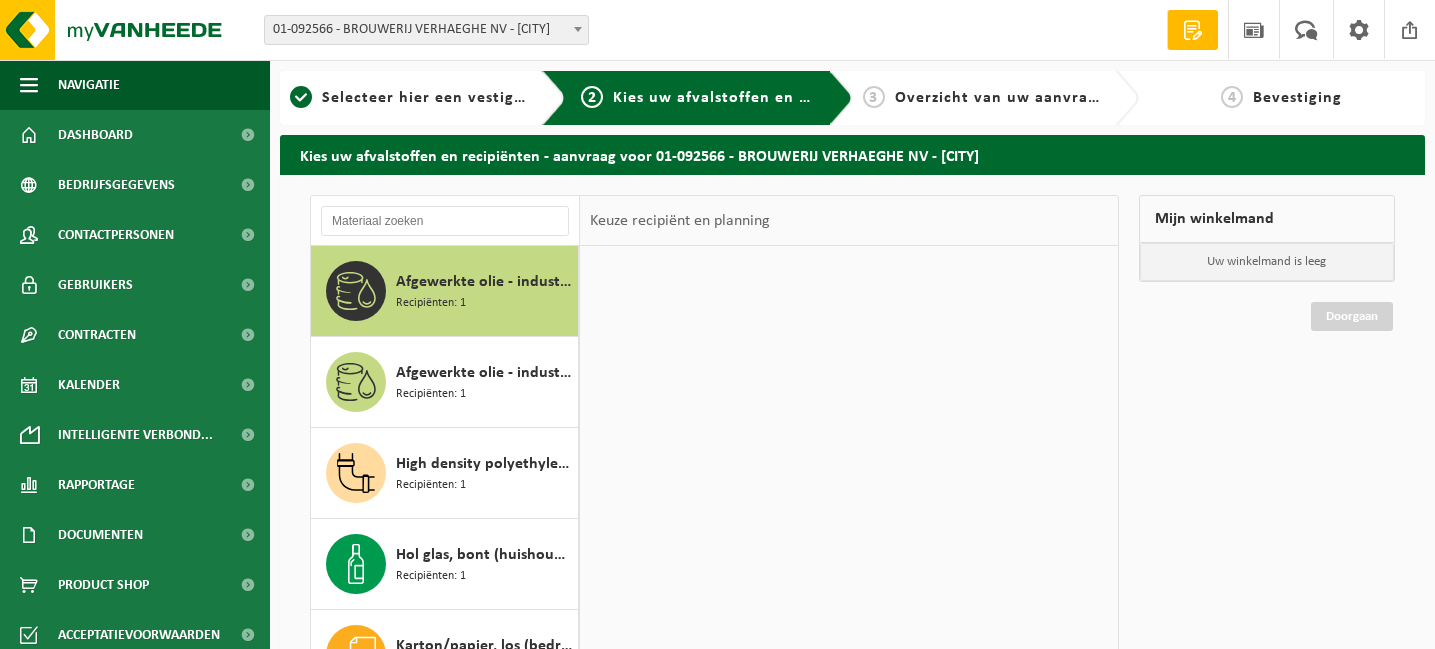 scroll, scrollTop: 0, scrollLeft: 0, axis: both 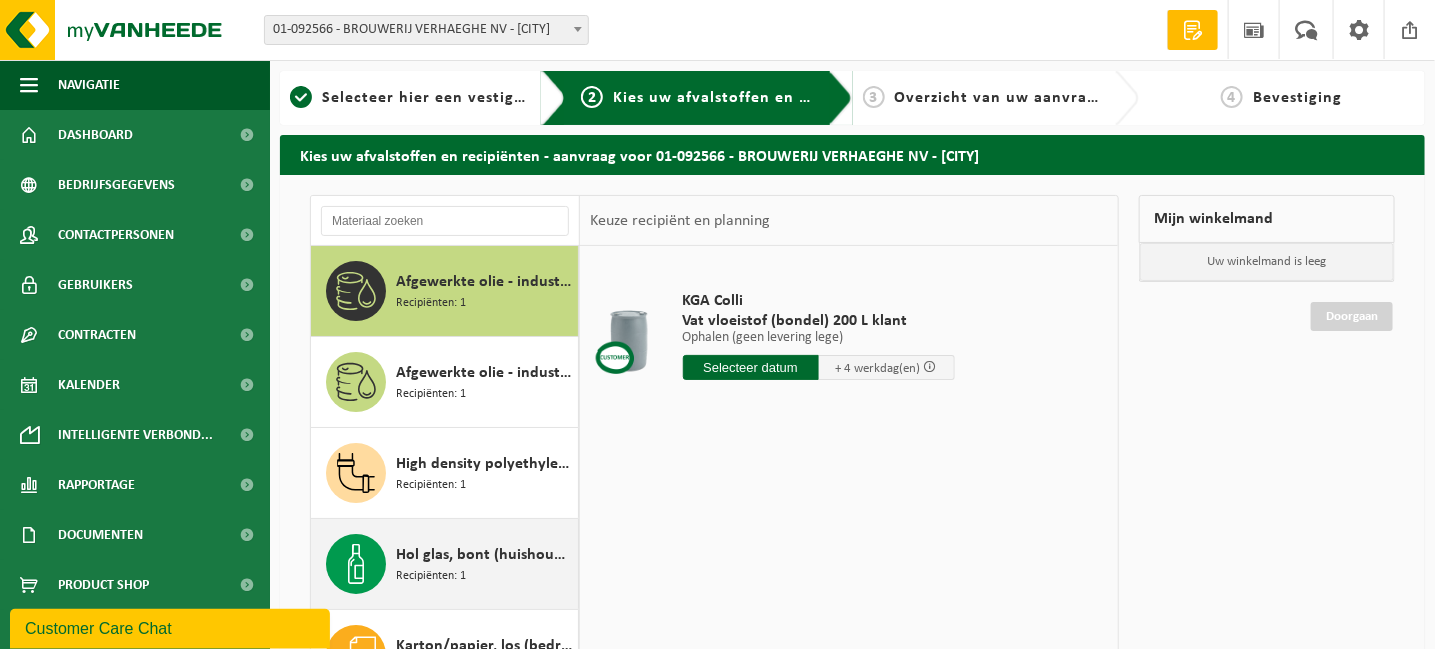 click on "Hol glas, bont (huishoudelijk)" at bounding box center [484, 555] 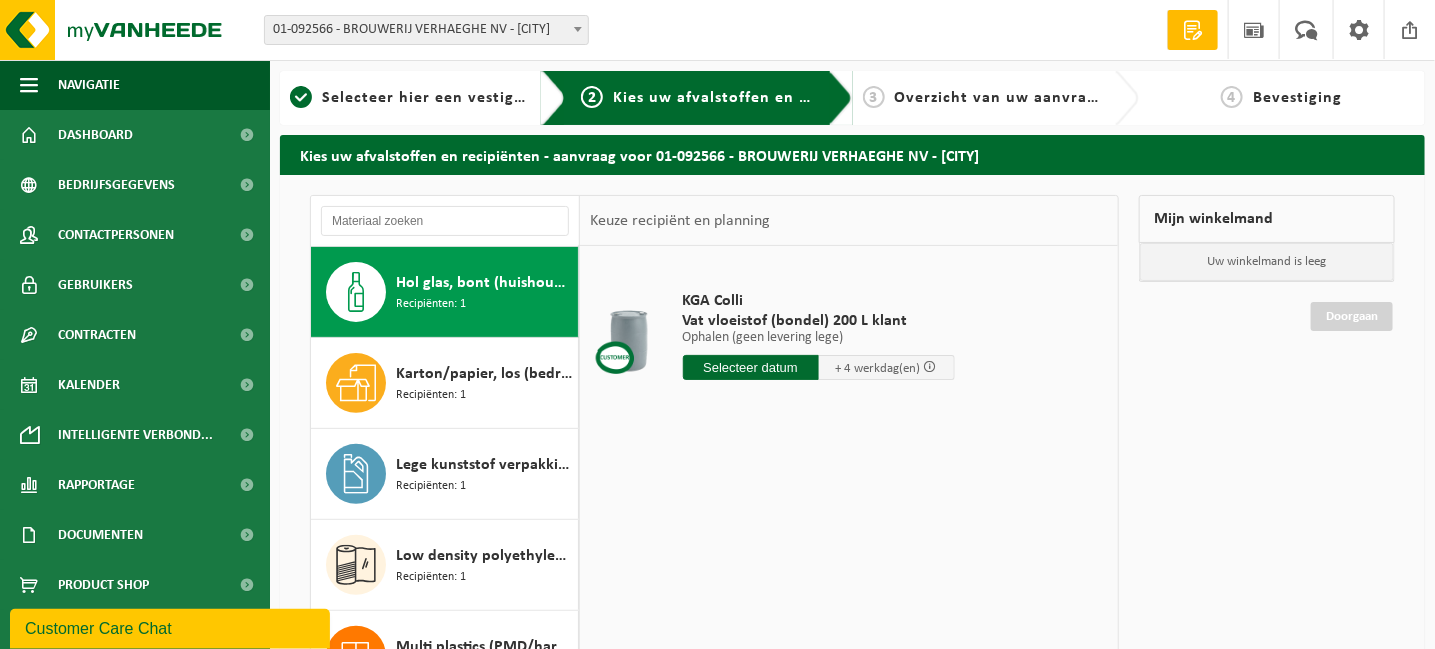 scroll, scrollTop: 272, scrollLeft: 0, axis: vertical 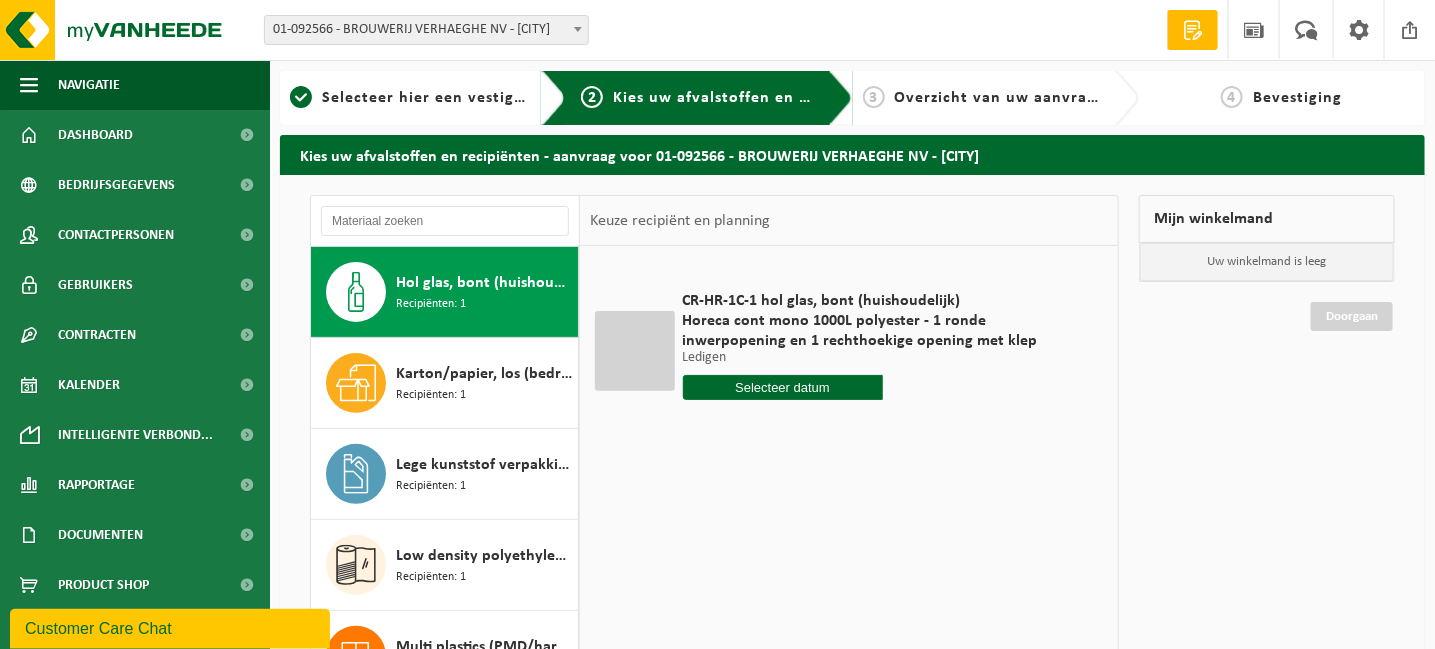 click at bounding box center (783, 387) 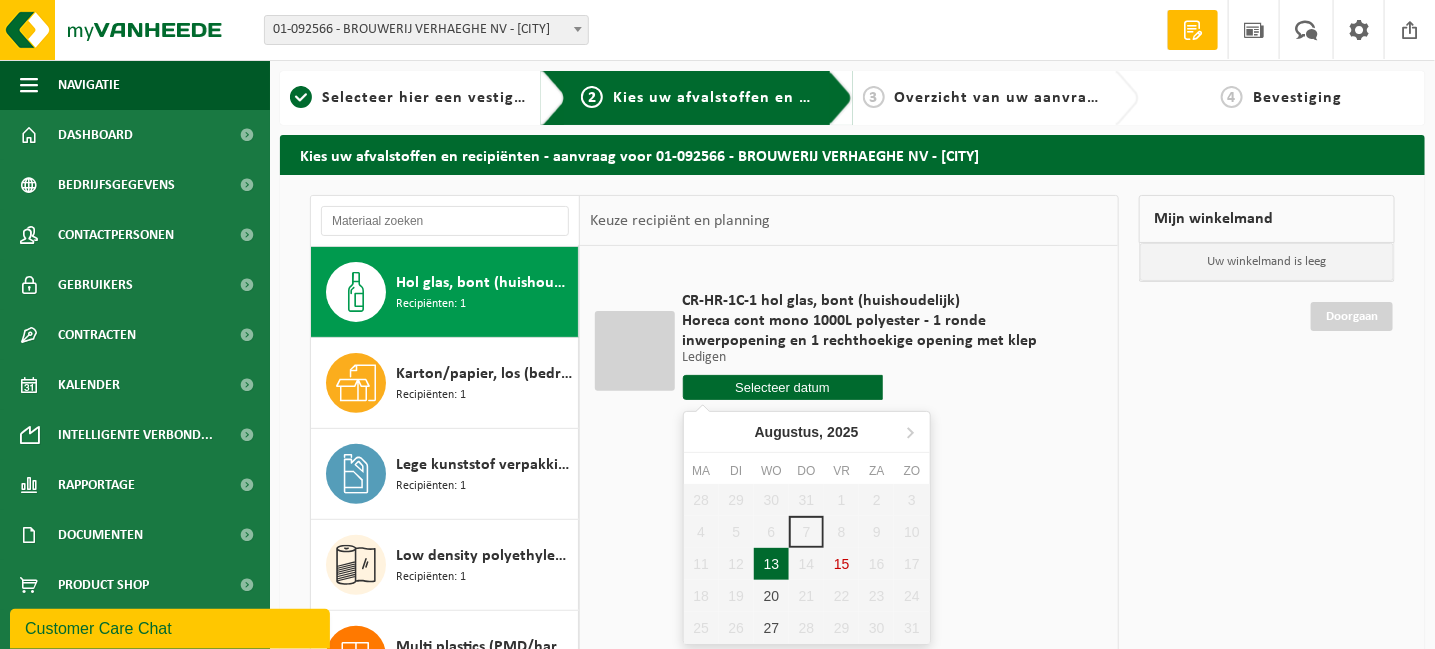 click on "13" at bounding box center (771, 564) 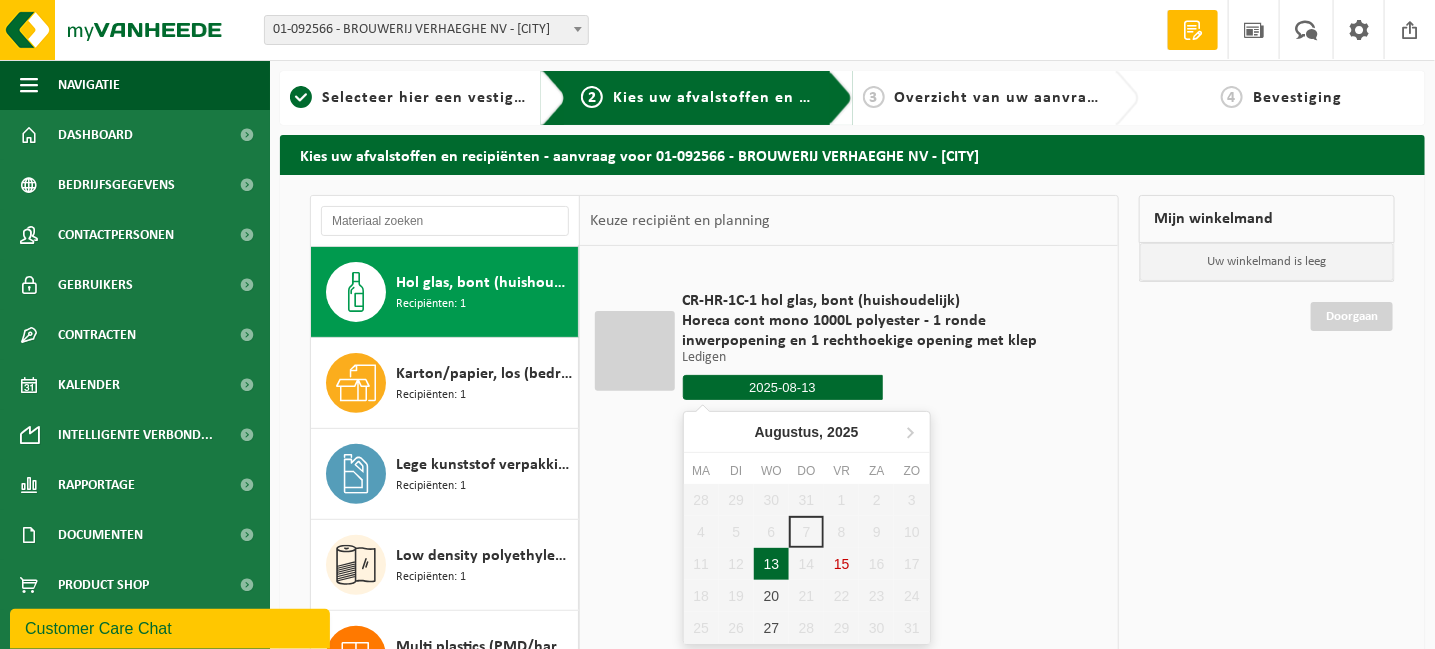 type on "Van 2025-08-13" 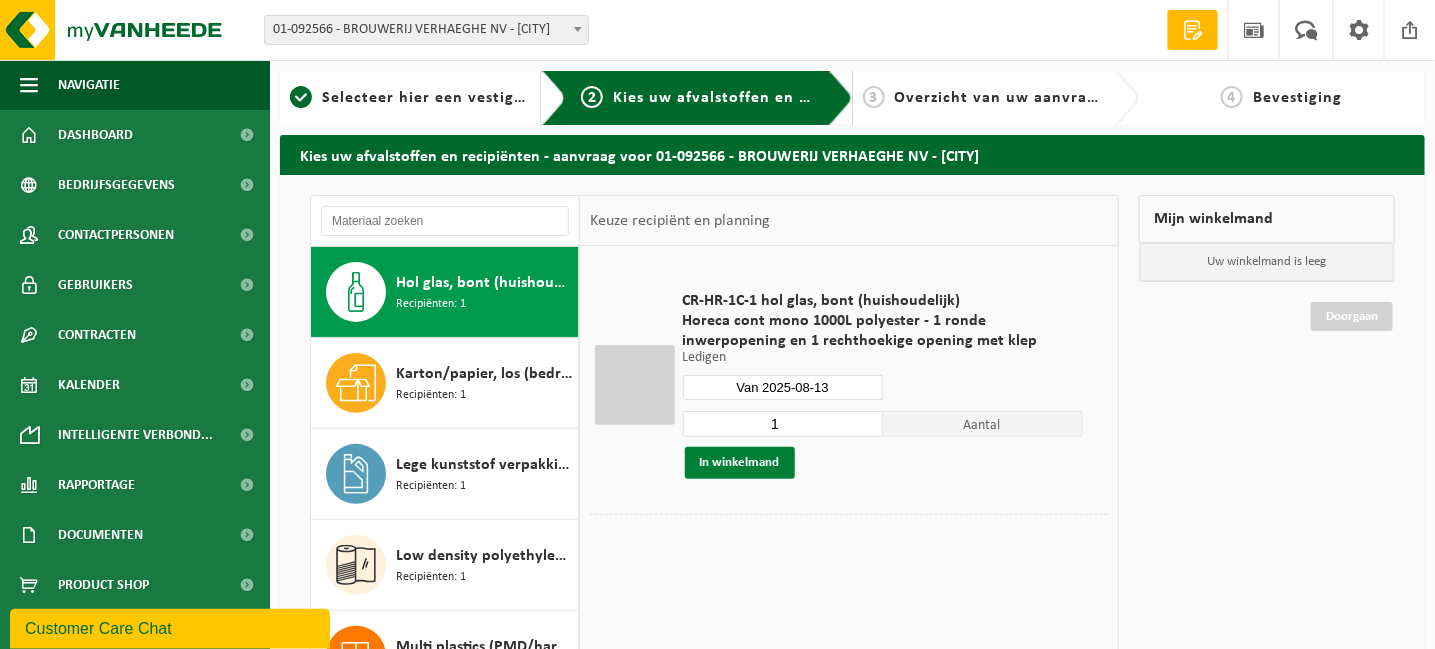 click on "In winkelmand" at bounding box center [740, 463] 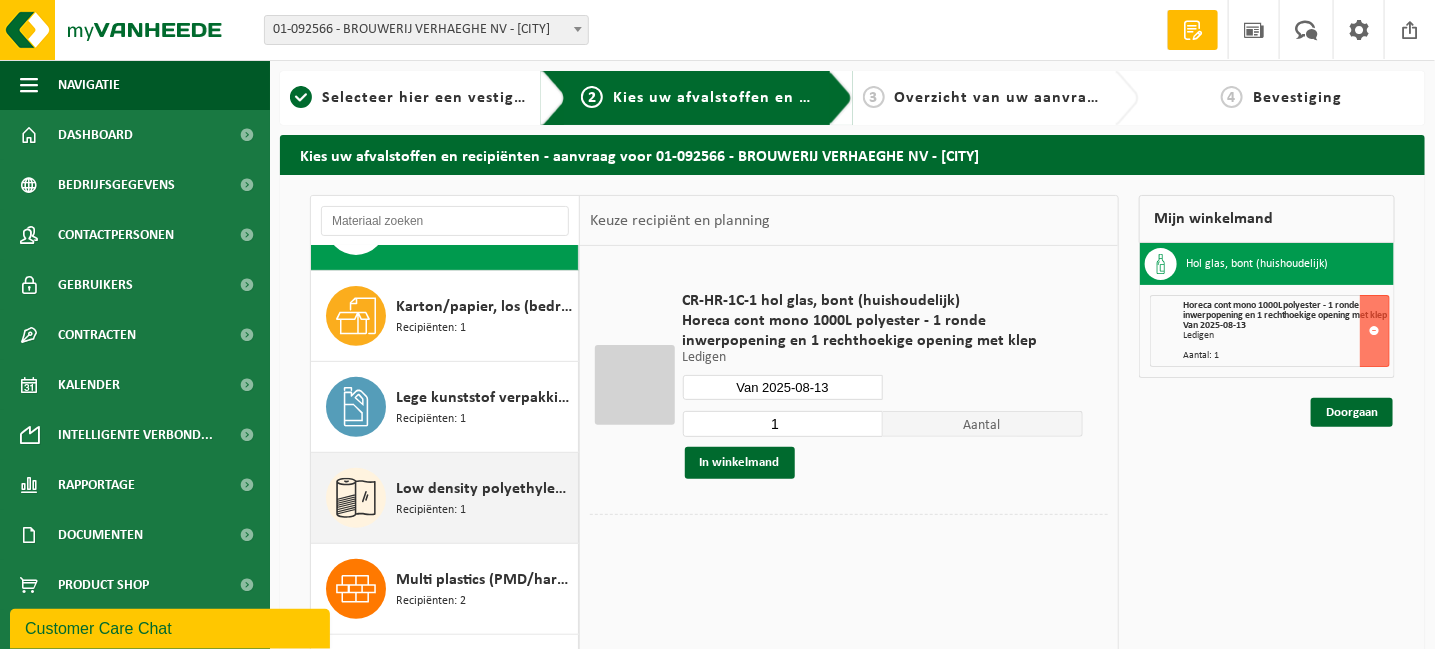 scroll, scrollTop: 372, scrollLeft: 0, axis: vertical 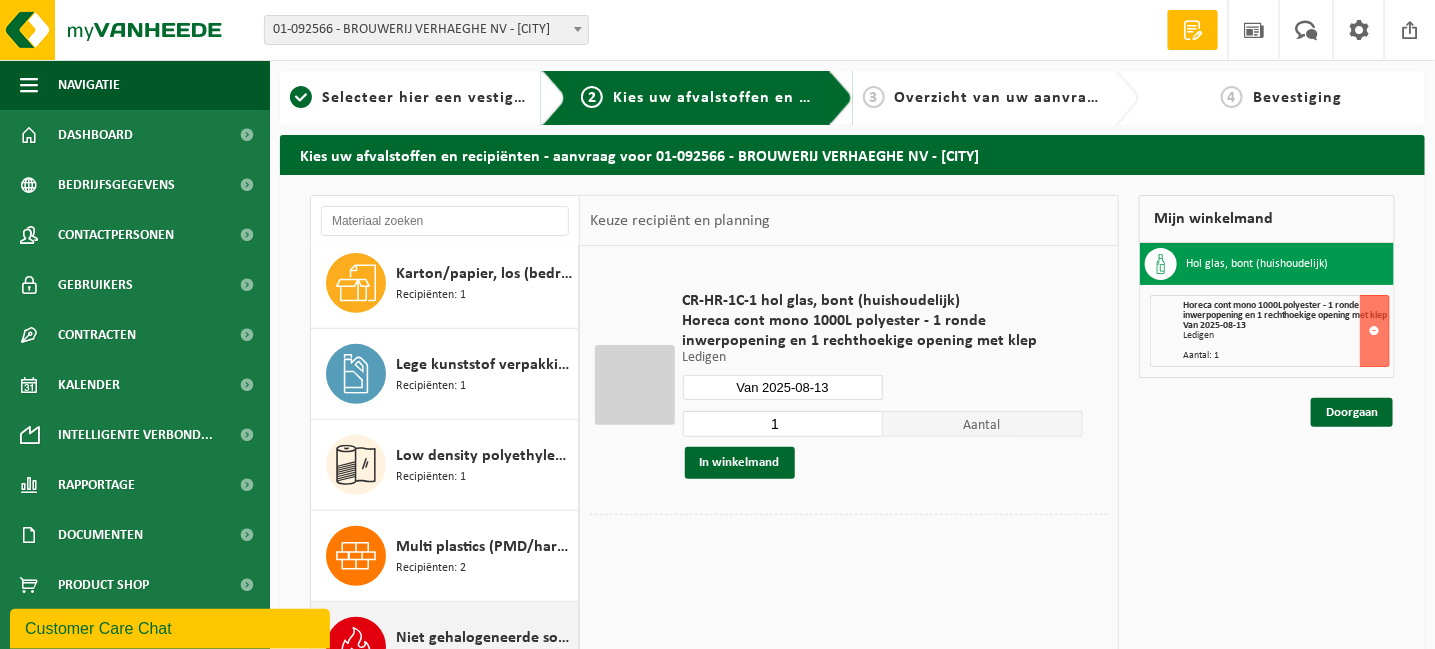click on "Multi plastics (PMD/harde kunststoffen/spanbanden/EPS/folie naturel/folie gemengd)" at bounding box center (484, 547) 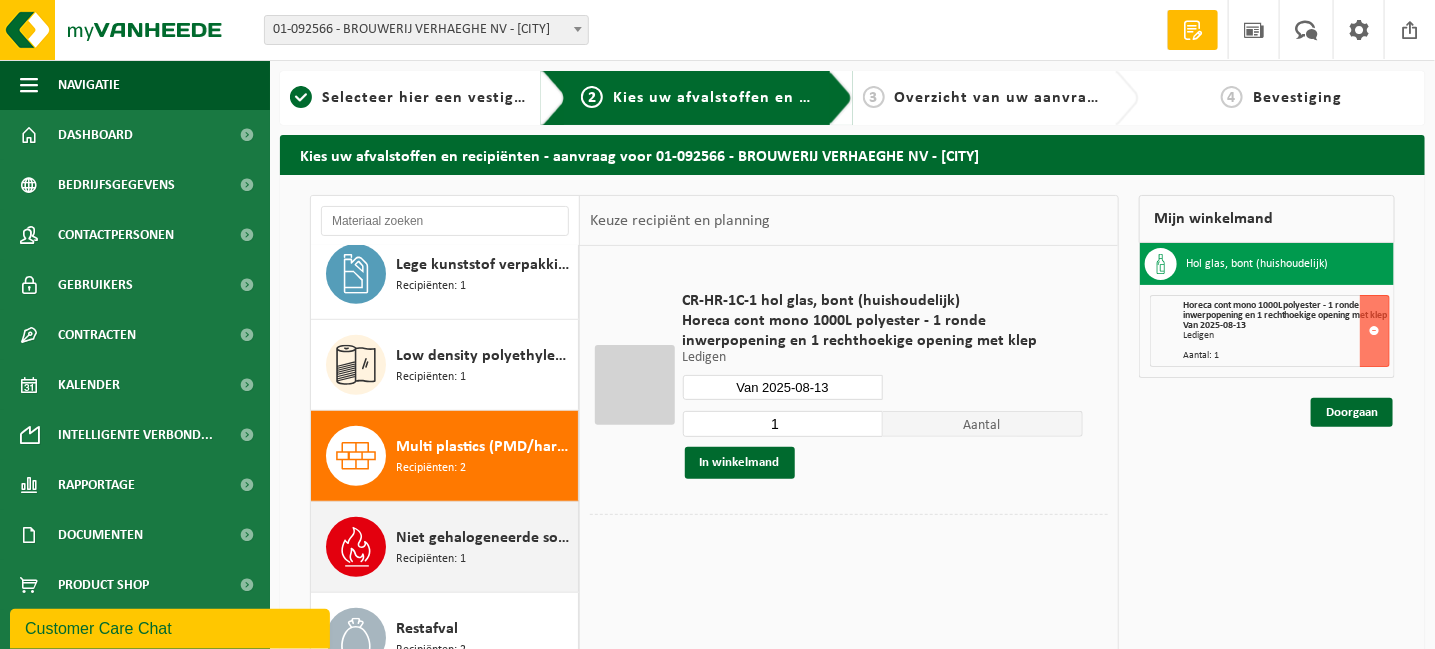 scroll, scrollTop: 486, scrollLeft: 0, axis: vertical 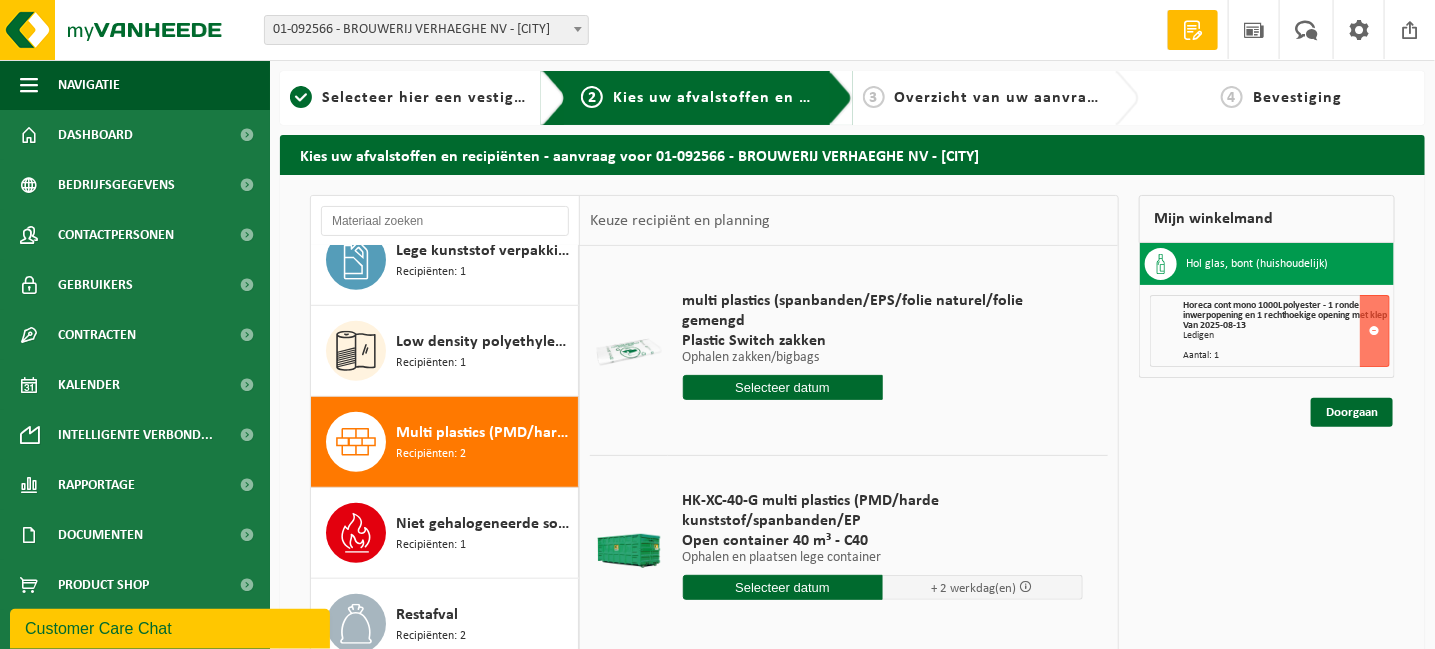 click at bounding box center (783, 387) 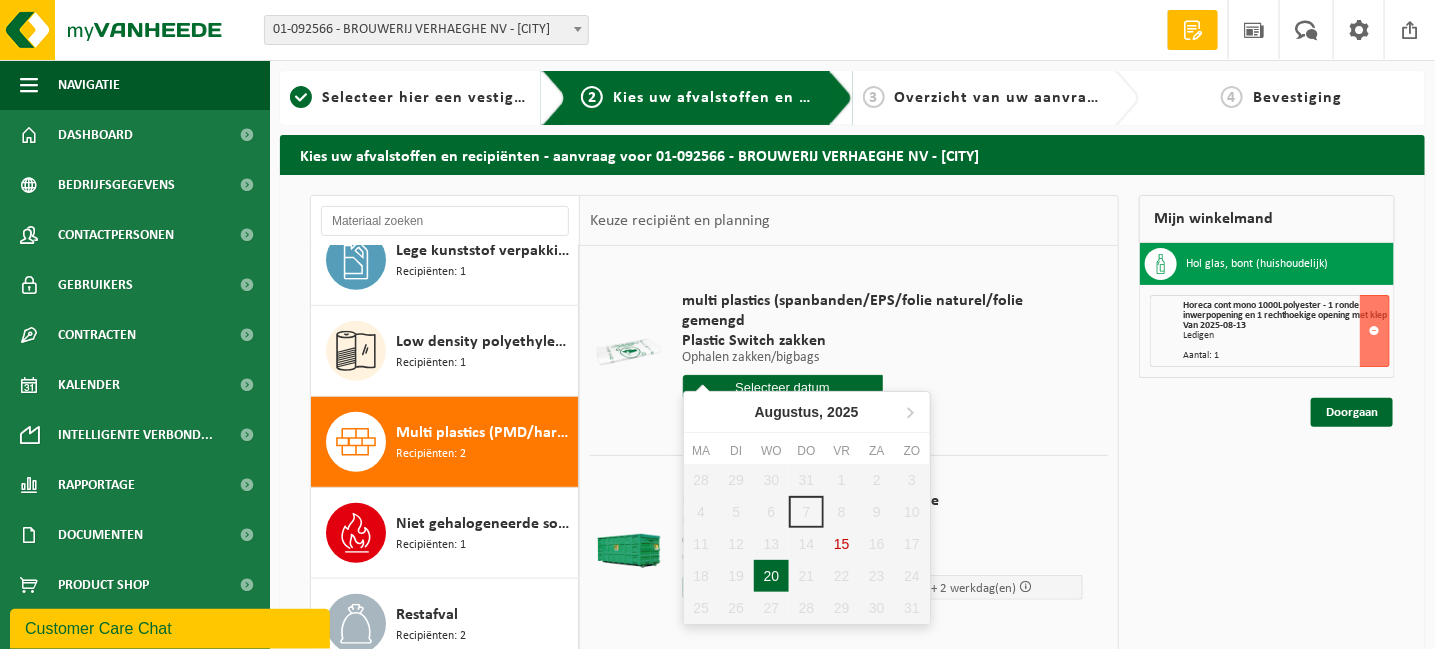 click on "20" at bounding box center (771, 576) 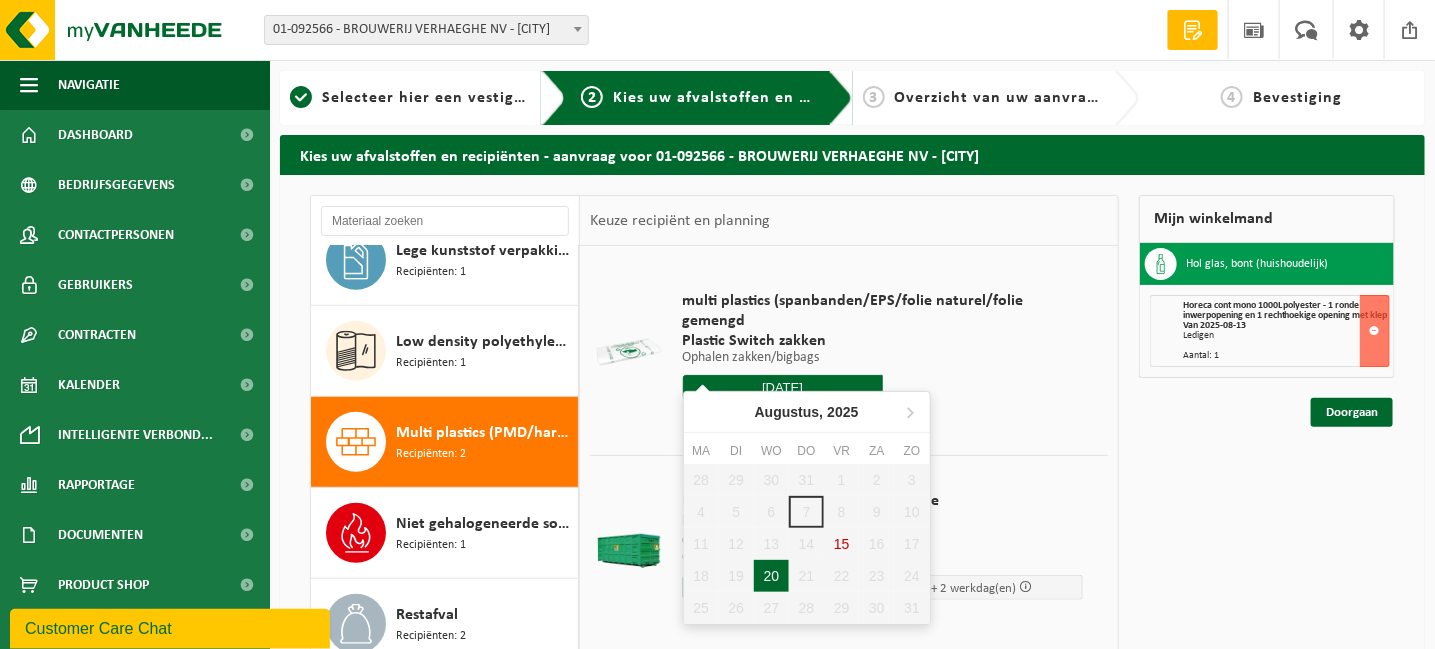 type on "Van 2025-08-20" 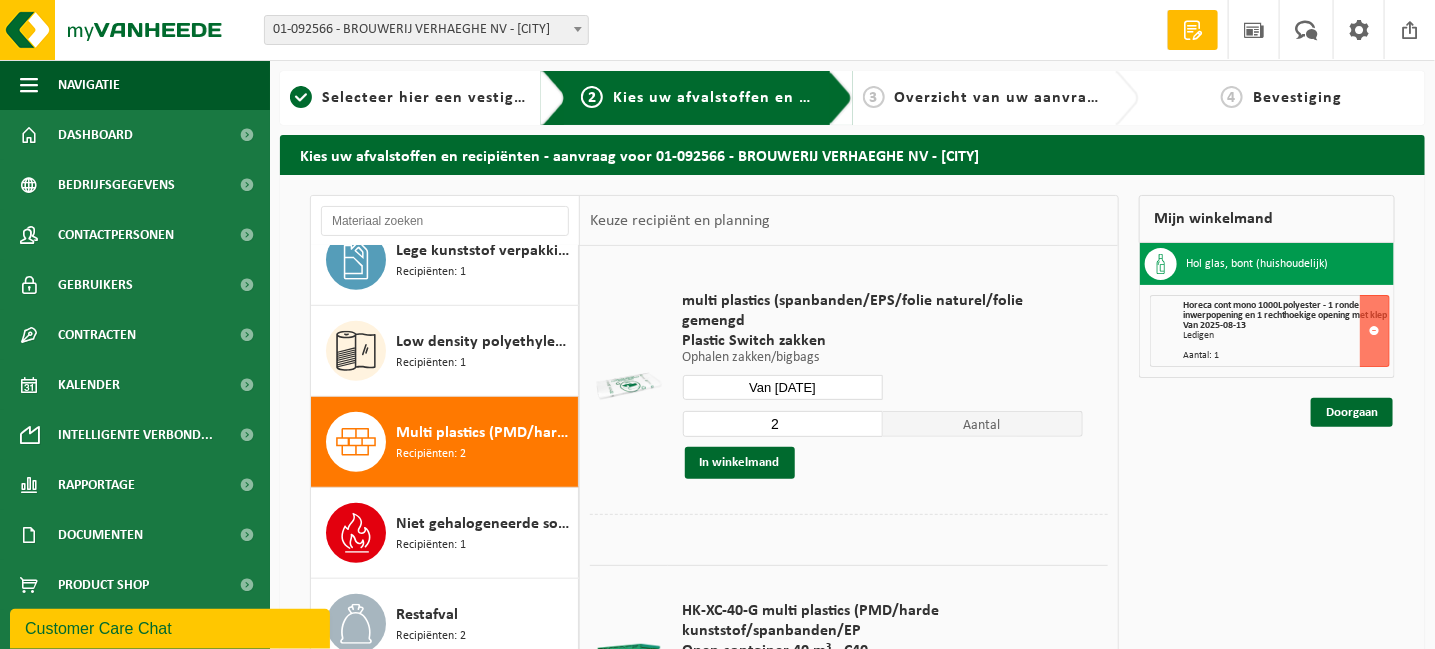 click on "2" at bounding box center [783, 424] 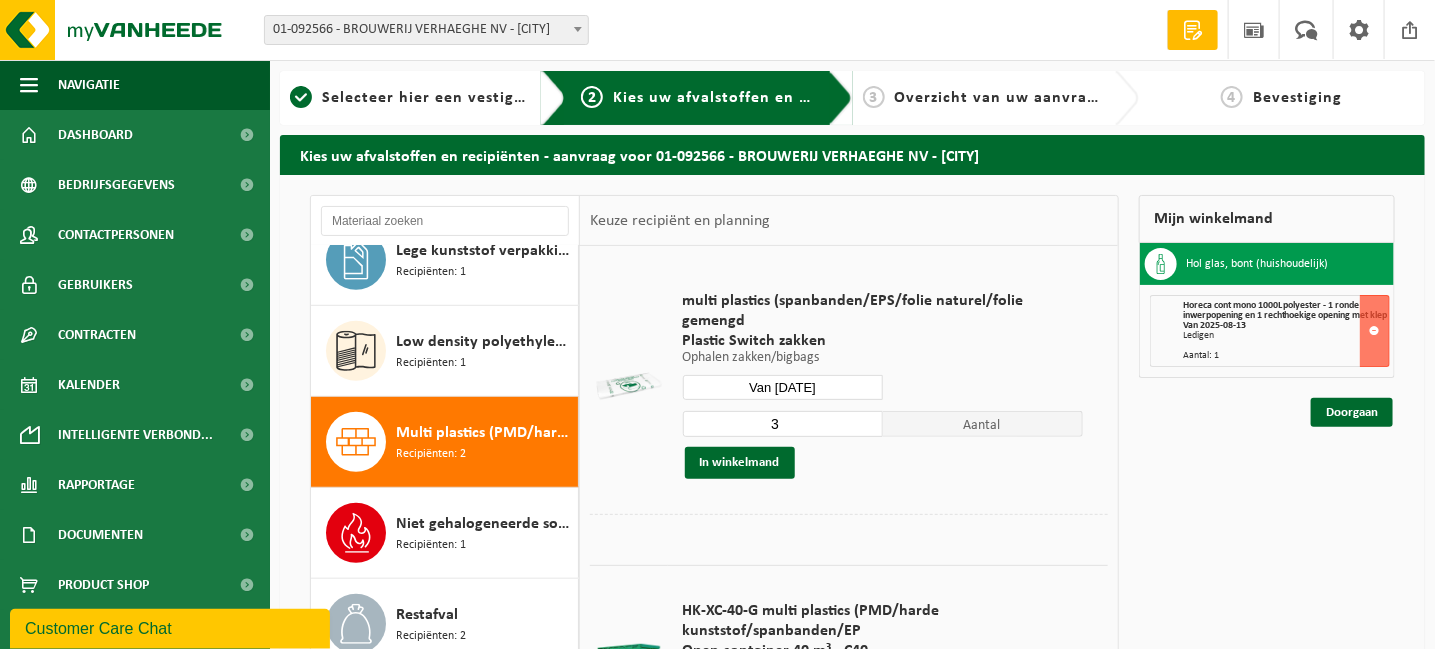 click on "3" at bounding box center (783, 424) 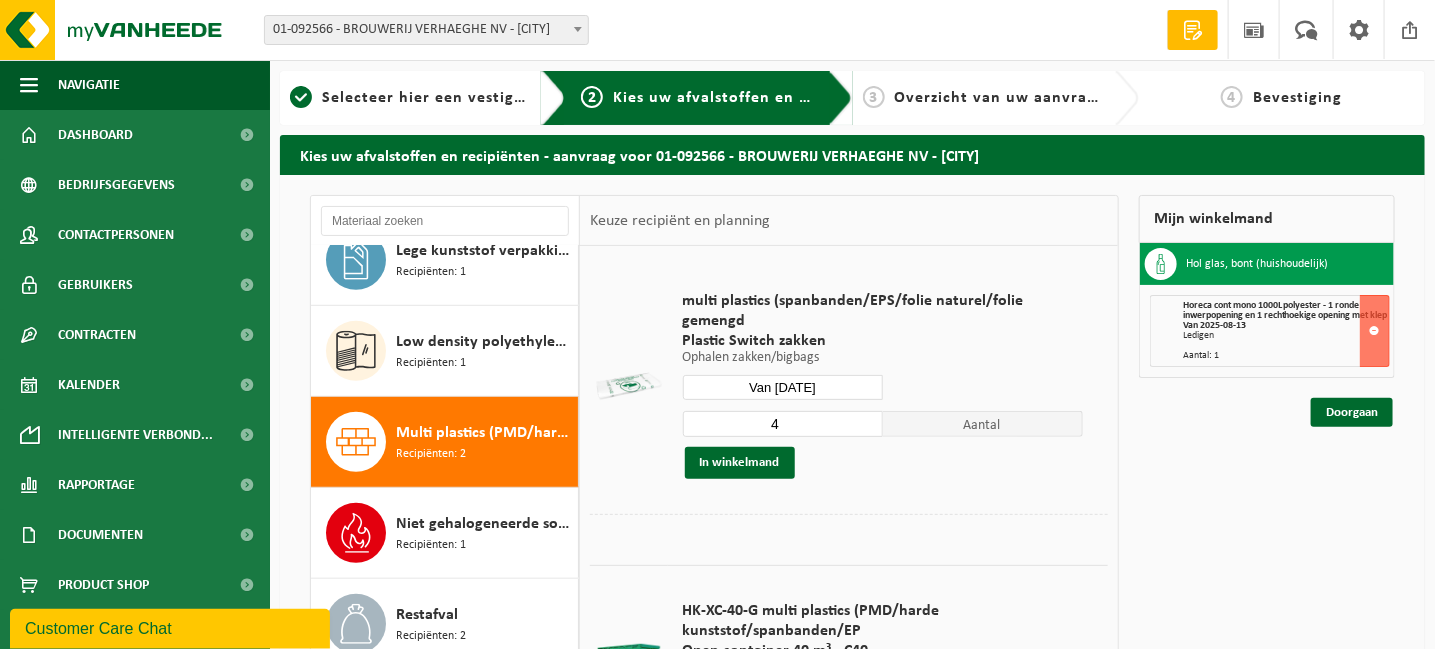 click on "4" at bounding box center [783, 424] 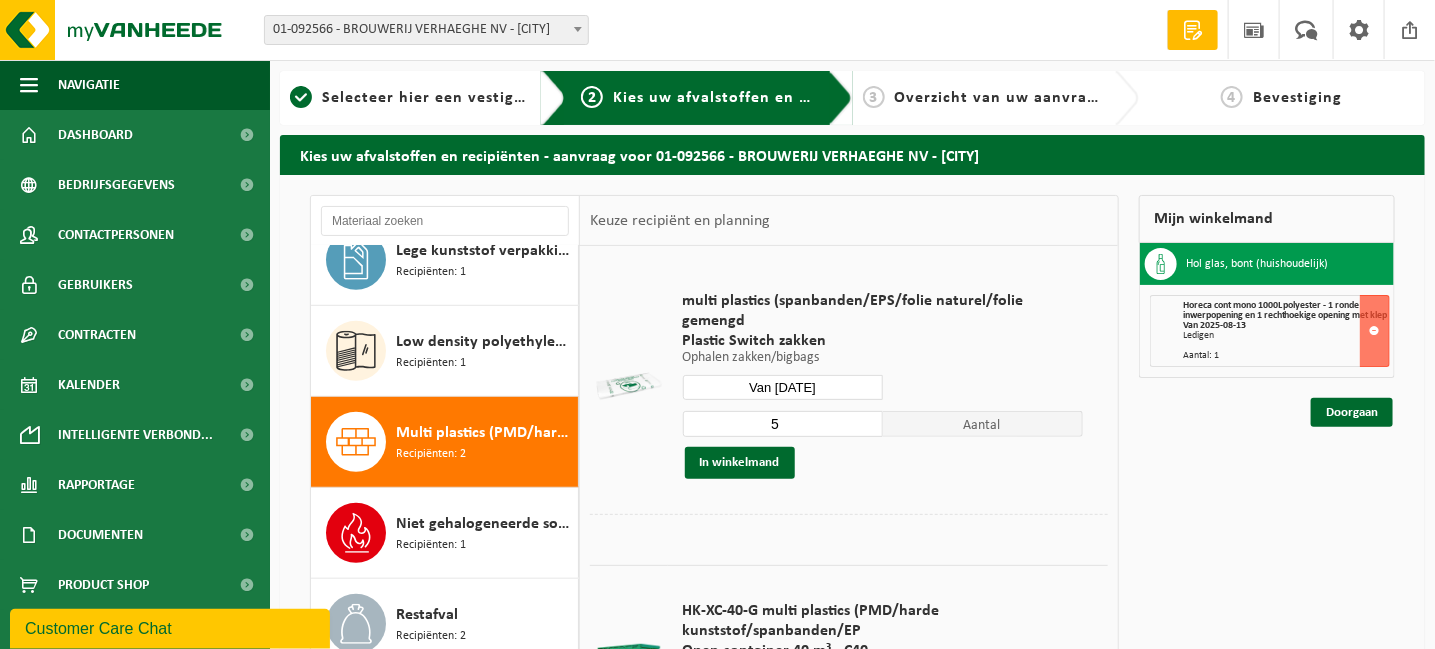 click on "5" at bounding box center [783, 424] 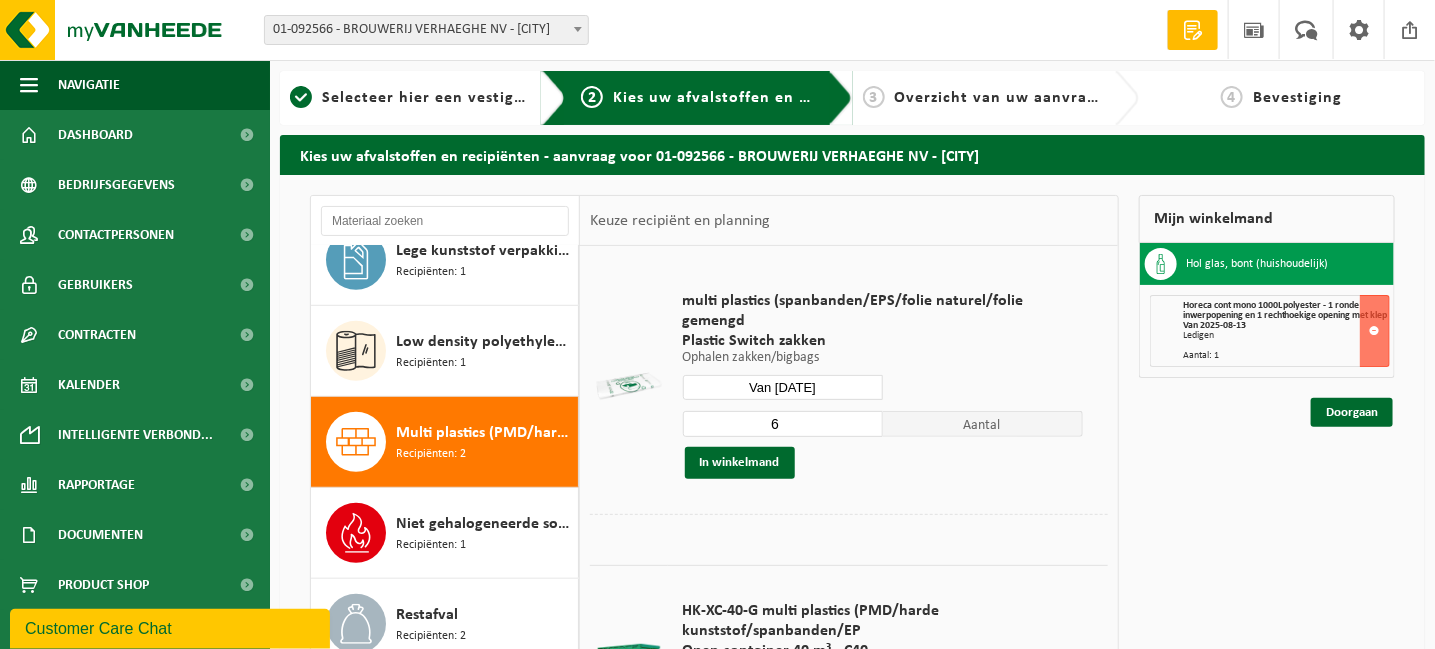 click on "6" at bounding box center [783, 424] 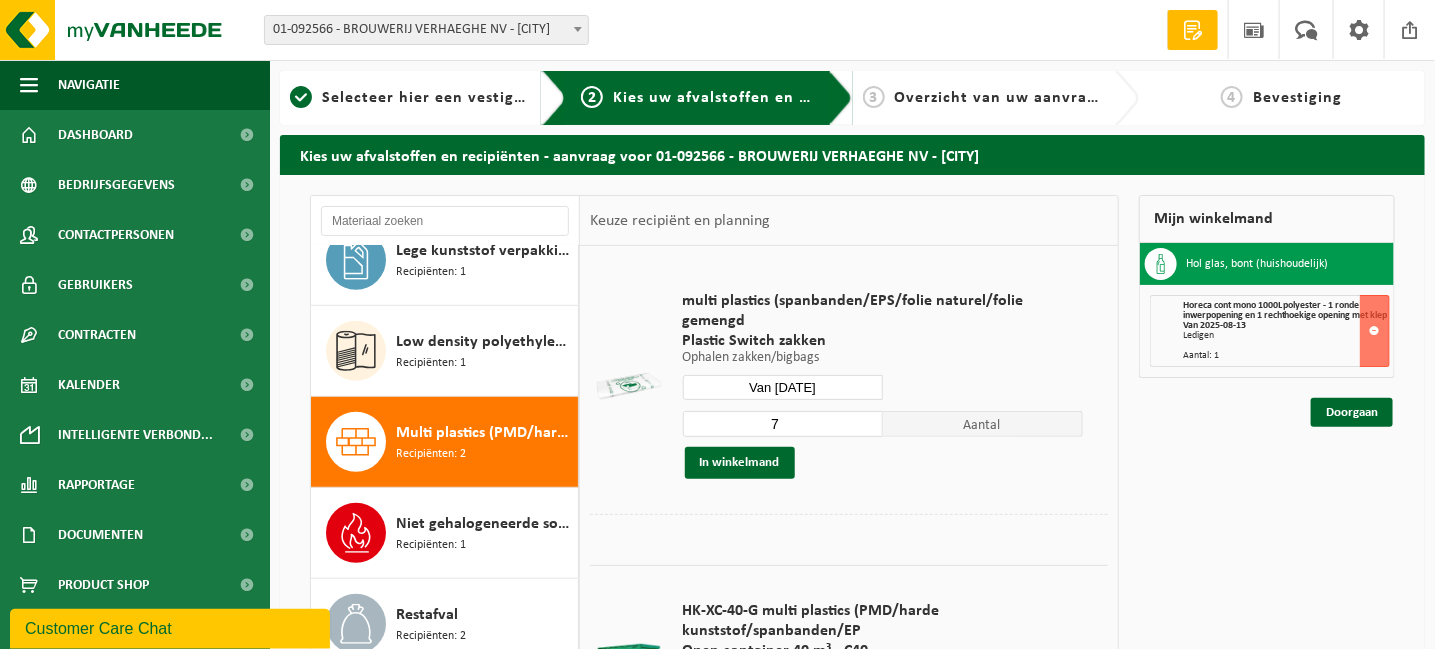 type on "7" 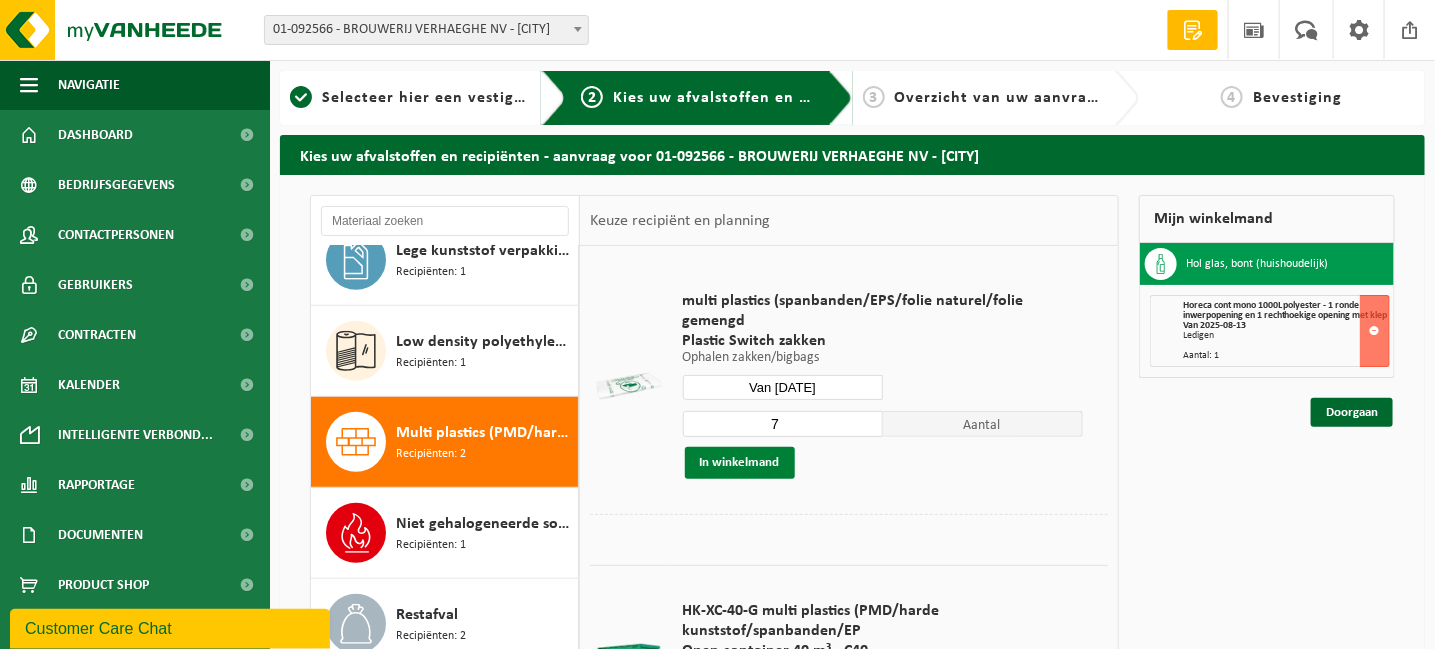 click on "In winkelmand" at bounding box center [740, 463] 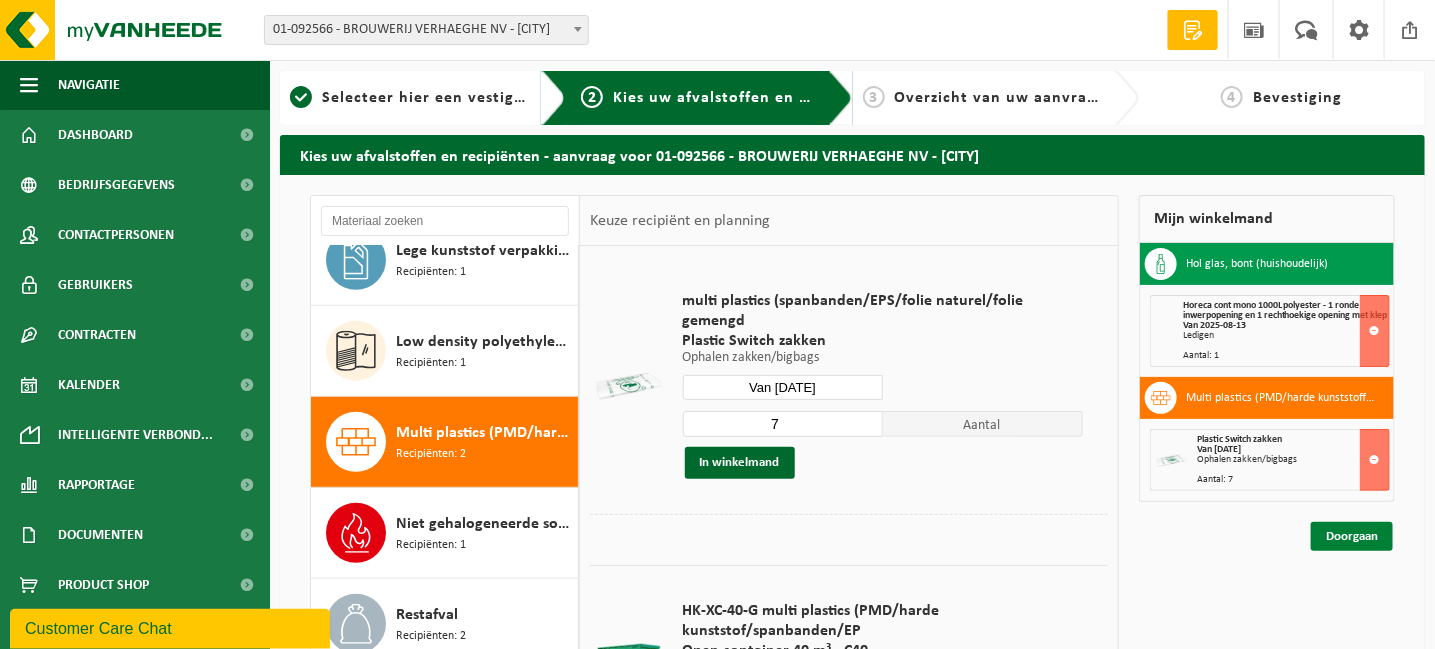 click on "Doorgaan" at bounding box center (1352, 536) 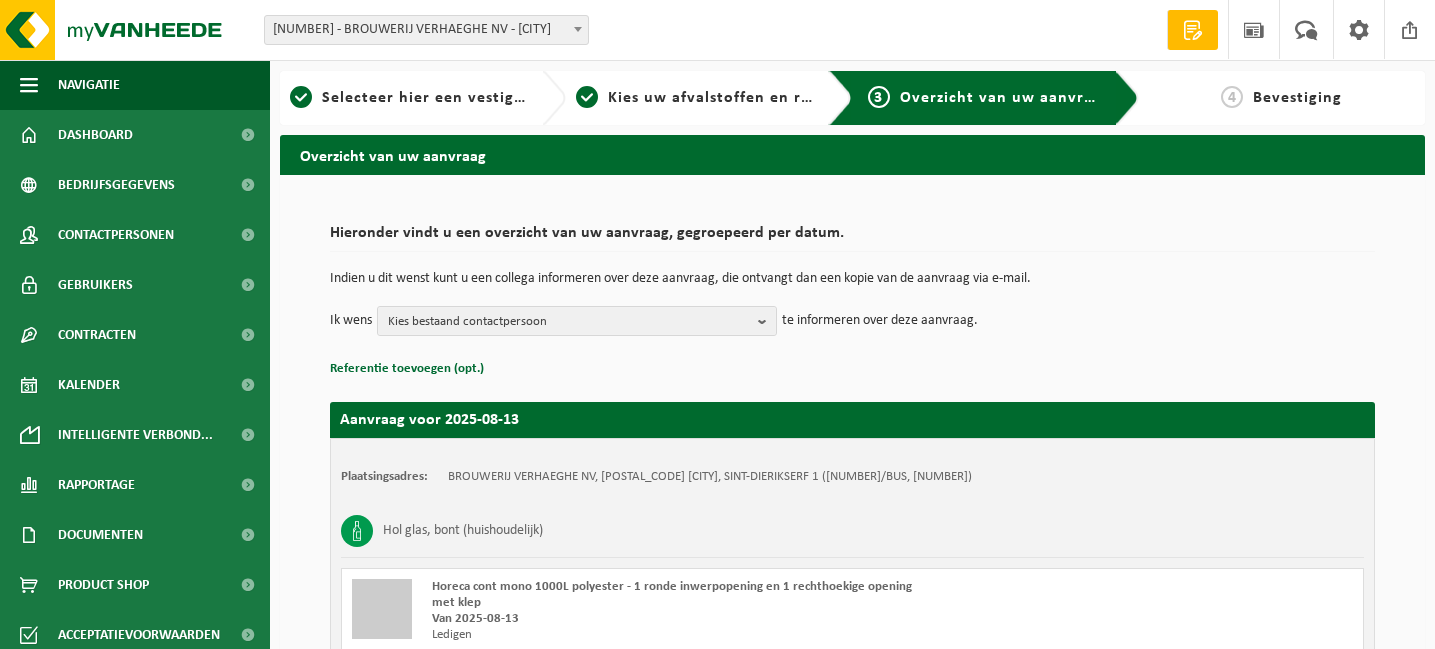 scroll, scrollTop: 0, scrollLeft: 0, axis: both 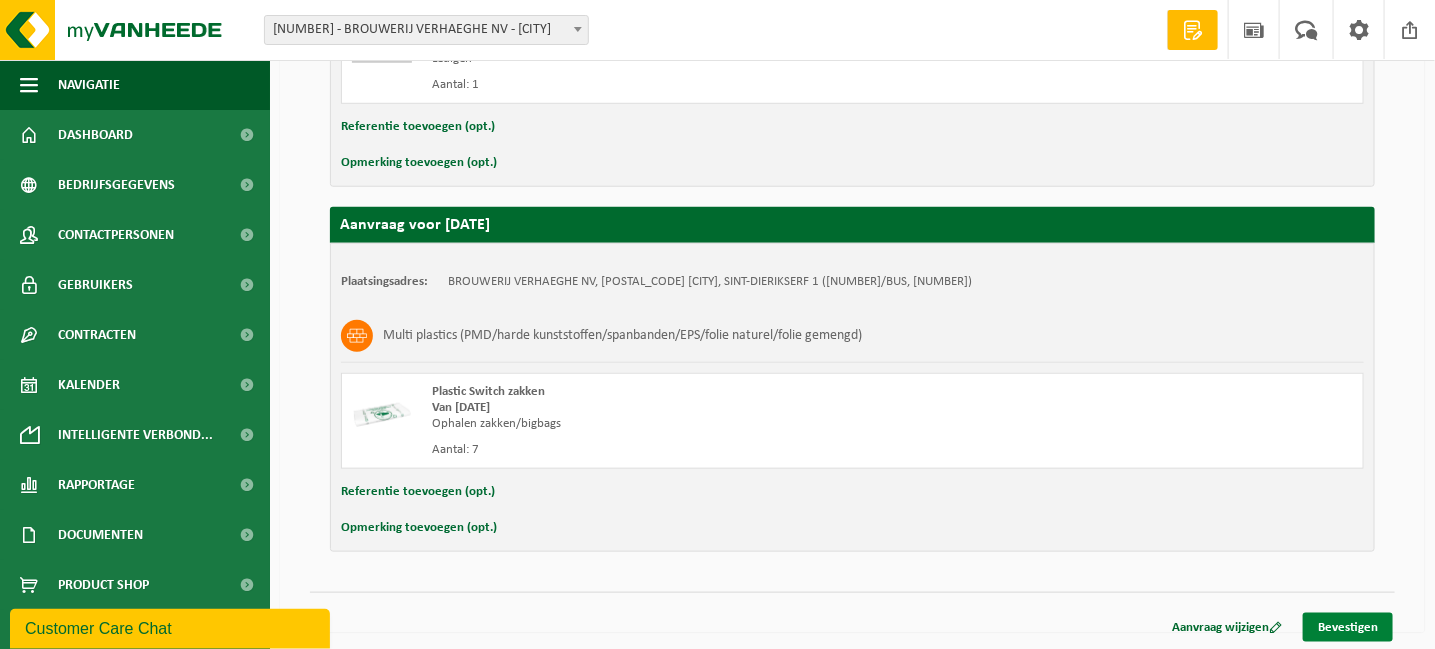 click on "Bevestigen" at bounding box center [1348, 627] 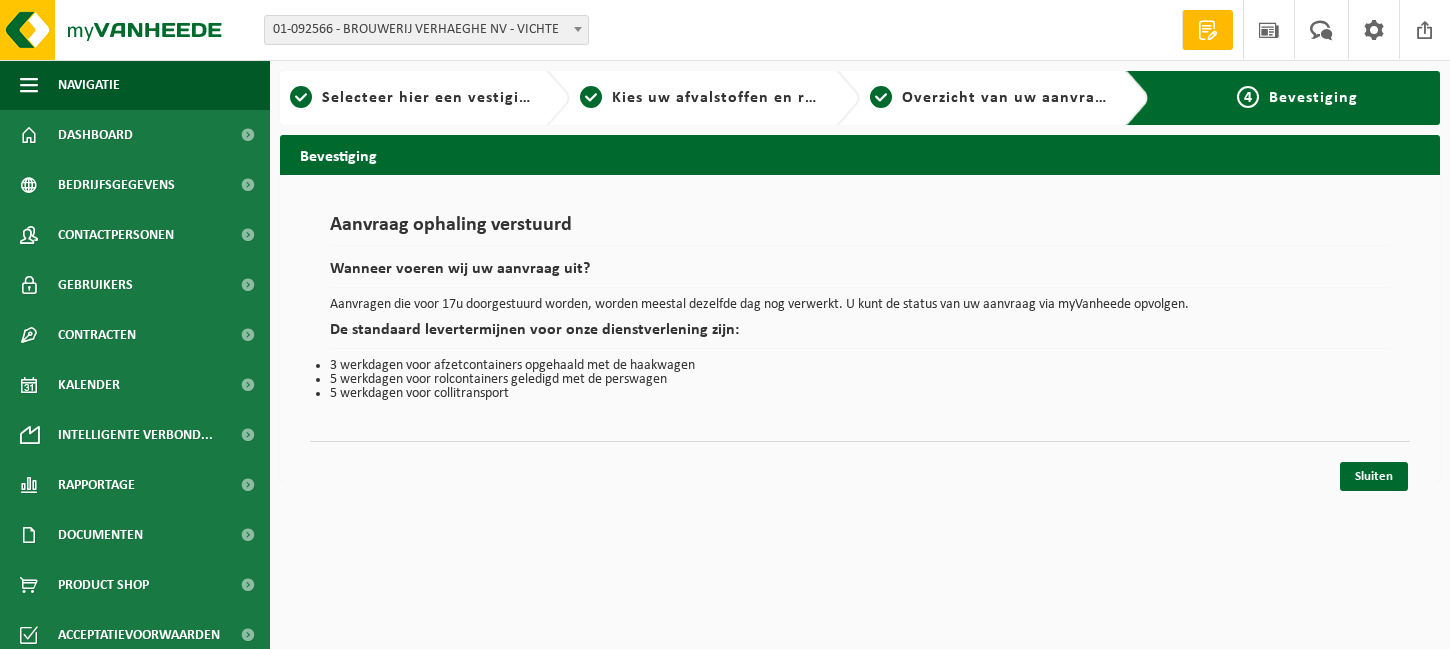 scroll, scrollTop: 0, scrollLeft: 0, axis: both 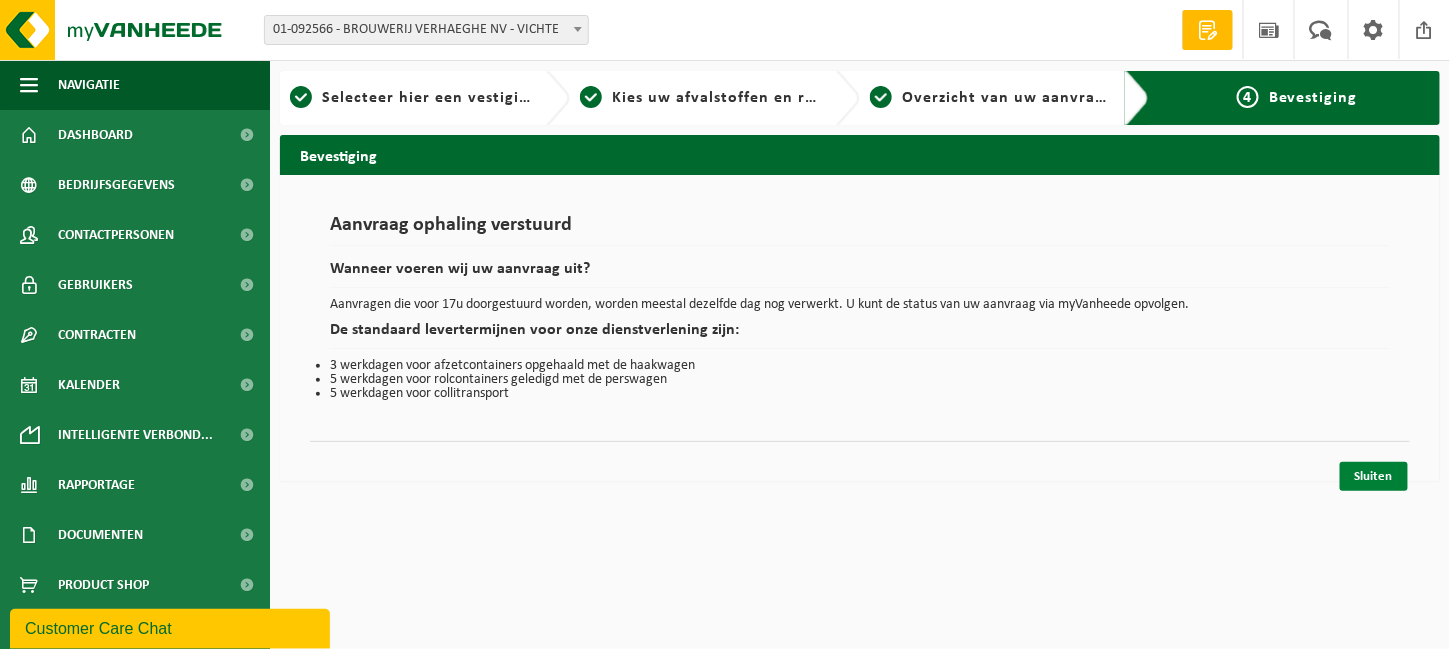 click on "Sluiten" at bounding box center [1374, 476] 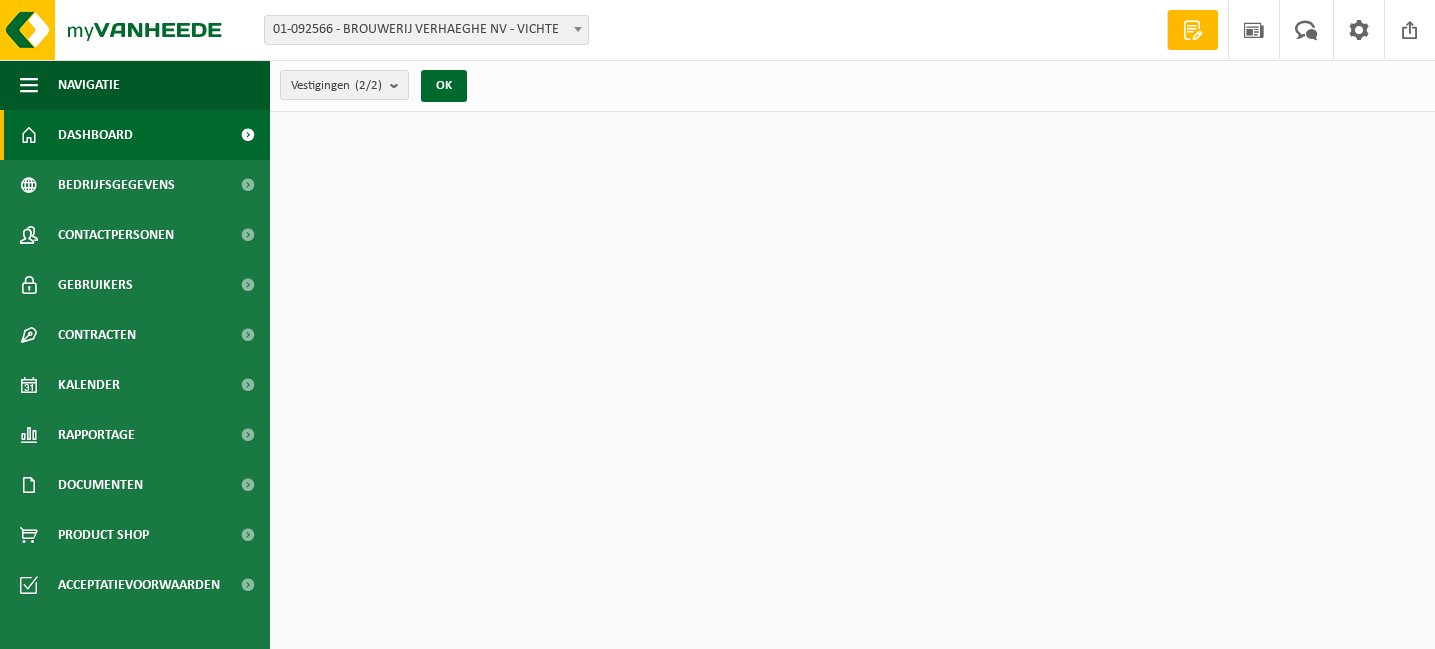 scroll, scrollTop: 0, scrollLeft: 0, axis: both 